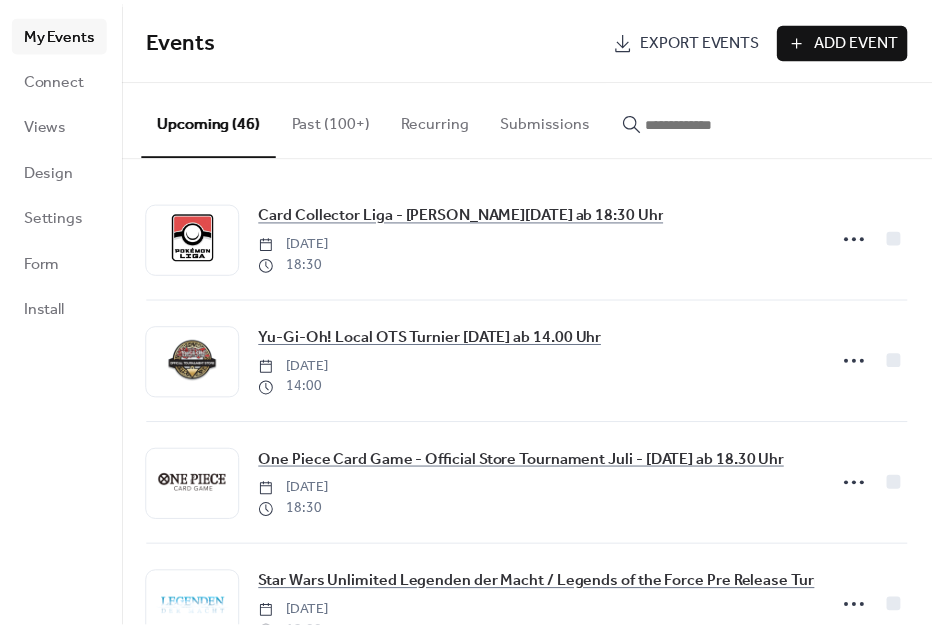 scroll, scrollTop: 0, scrollLeft: 0, axis: both 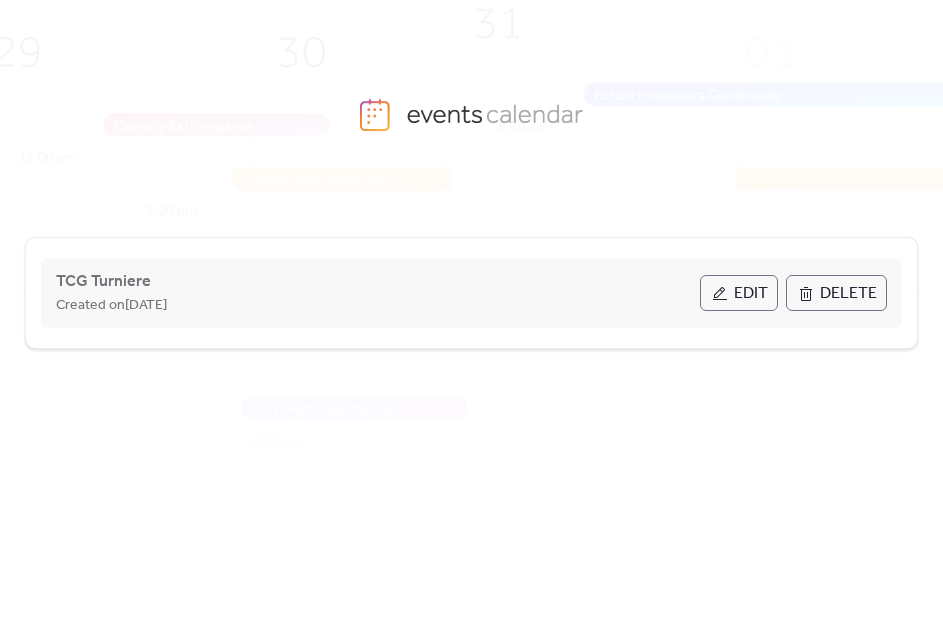 click on "Edit" at bounding box center [739, 293] 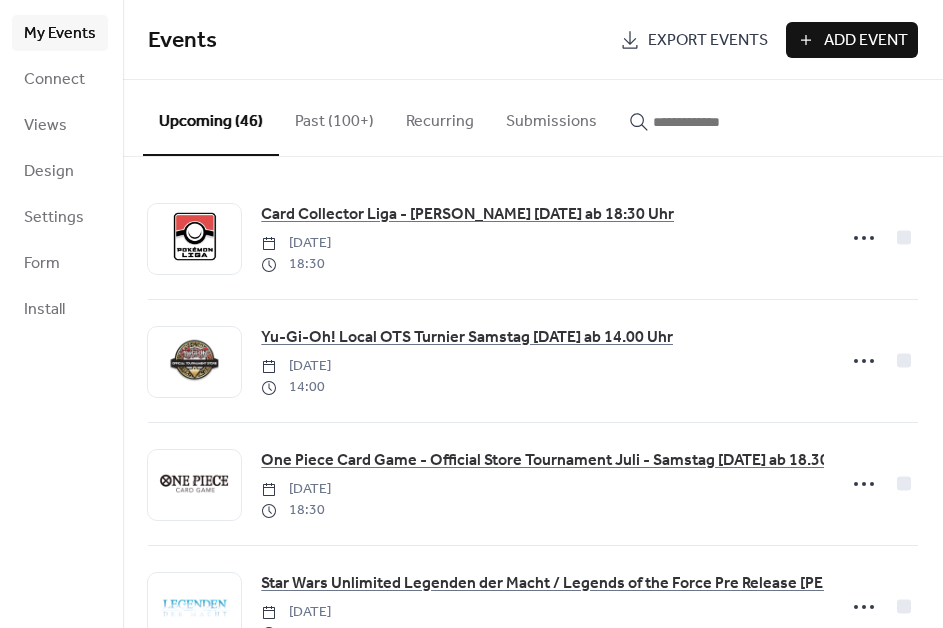click on "Add Event" at bounding box center [866, 41] 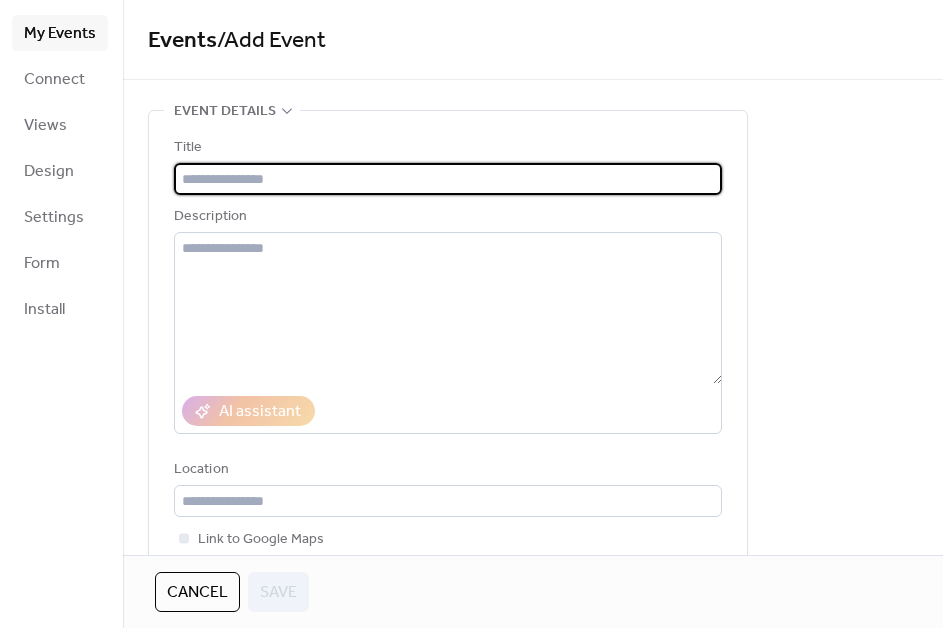 click at bounding box center (448, 179) 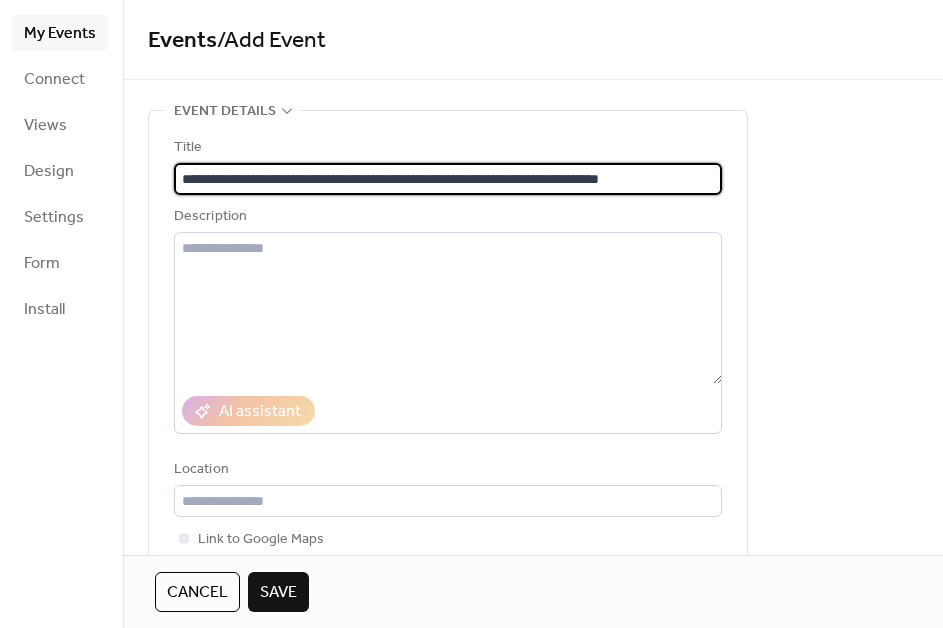 type on "**********" 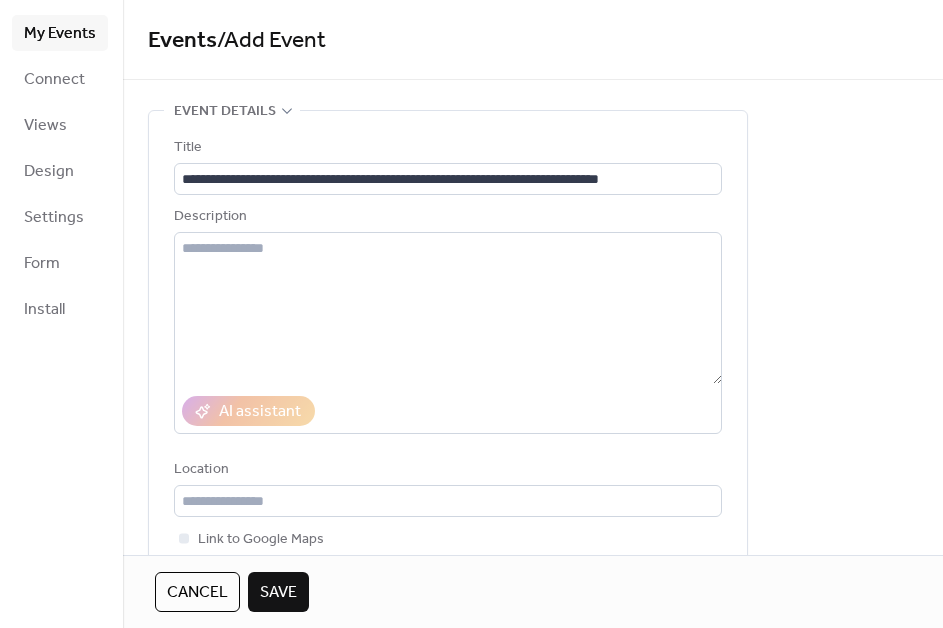 click on "**********" at bounding box center [533, 277] 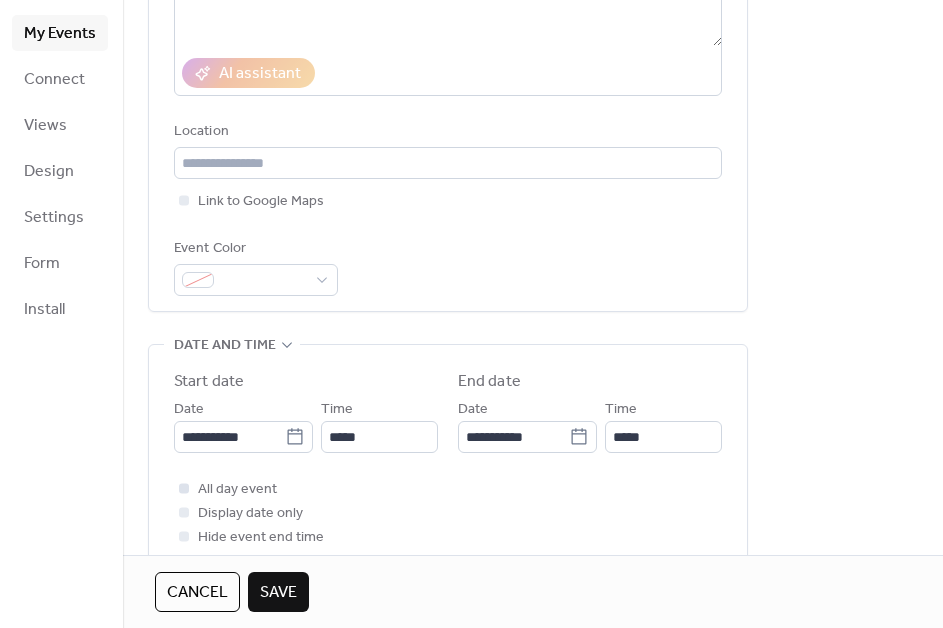 scroll, scrollTop: 341, scrollLeft: 0, axis: vertical 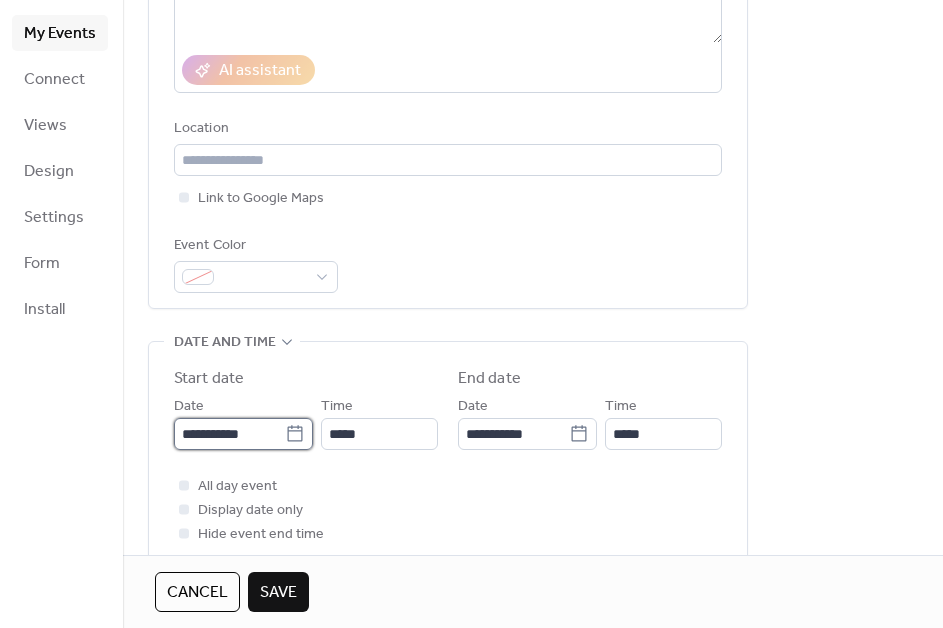 click on "**********" at bounding box center [229, 434] 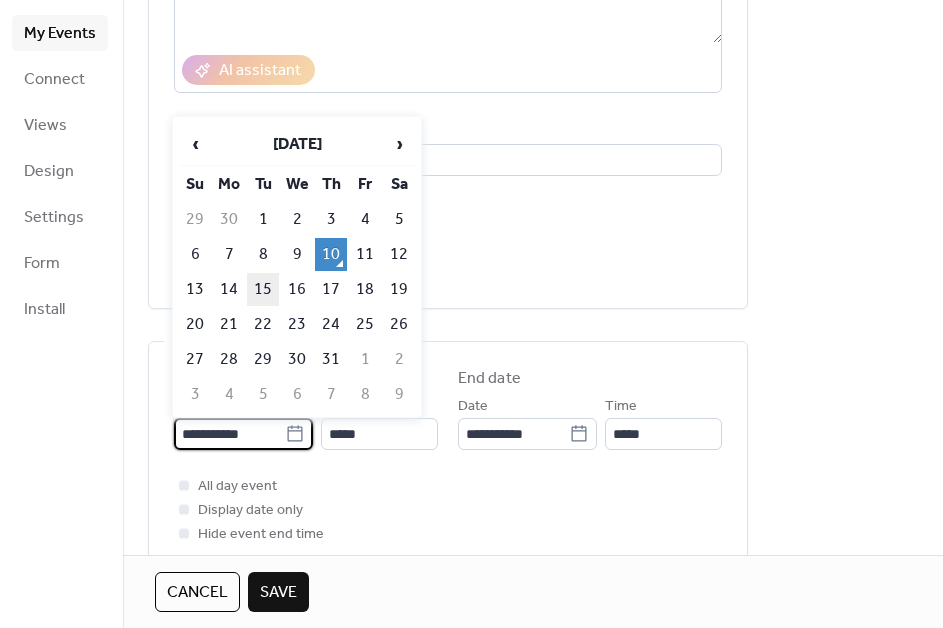click on "15" at bounding box center [263, 289] 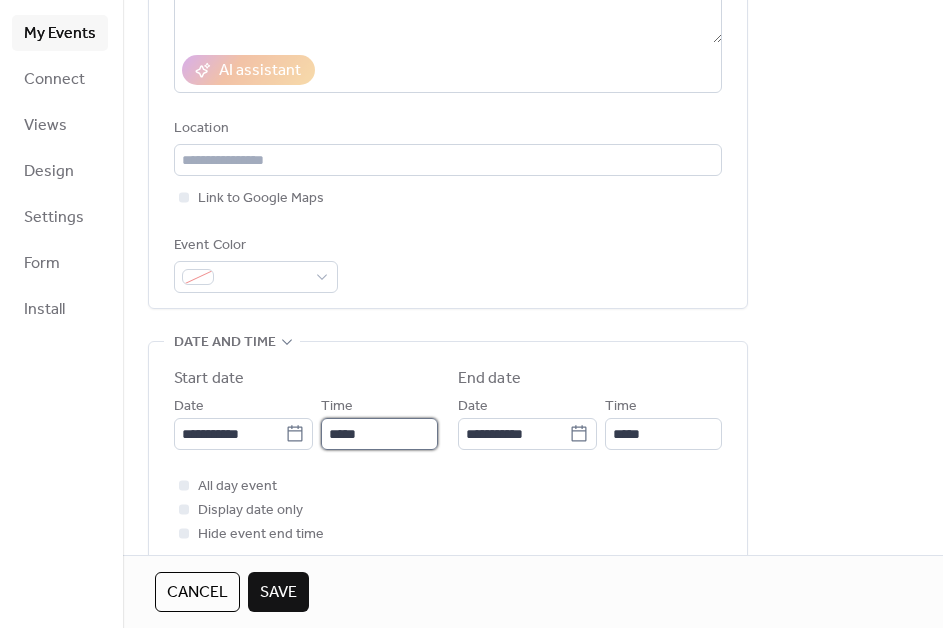 click on "*****" at bounding box center [379, 434] 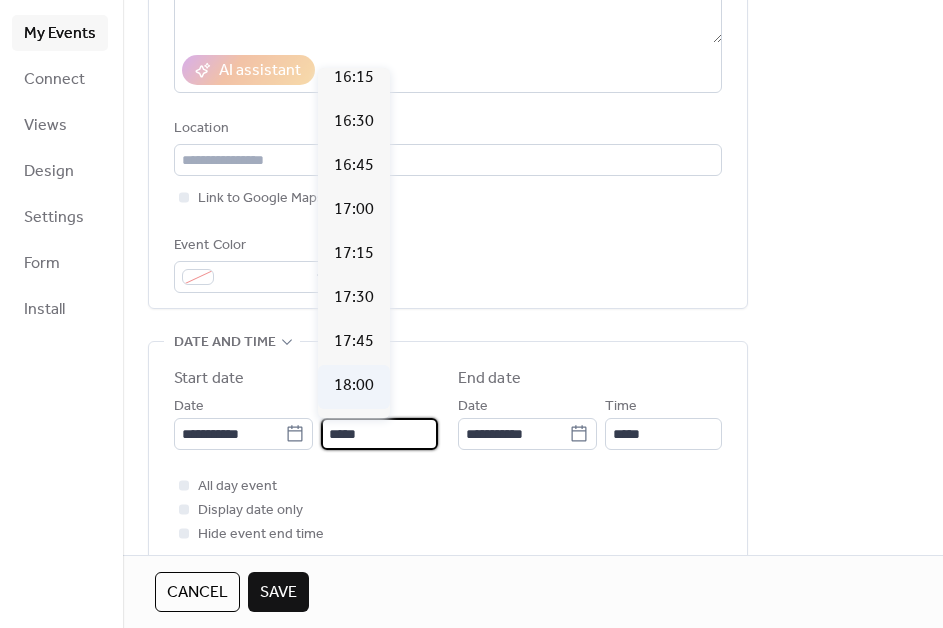 scroll, scrollTop: 2886, scrollLeft: 0, axis: vertical 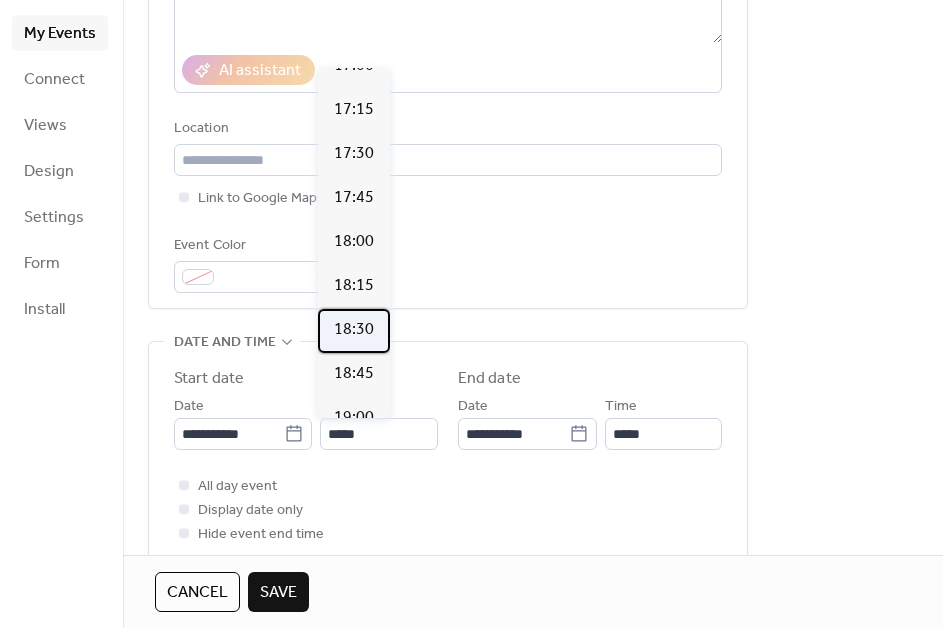 click on "18:30" at bounding box center [354, 330] 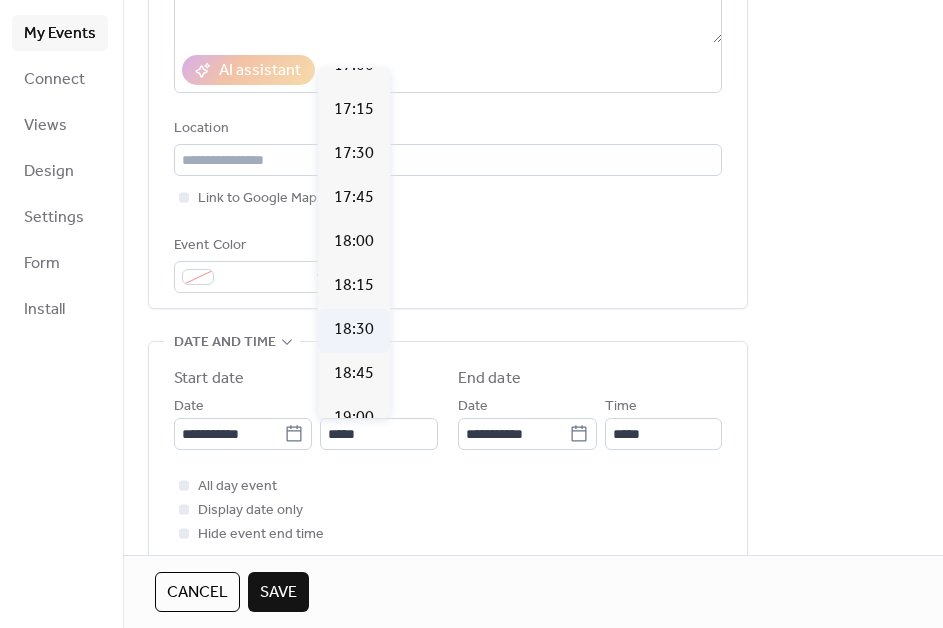 type on "*****" 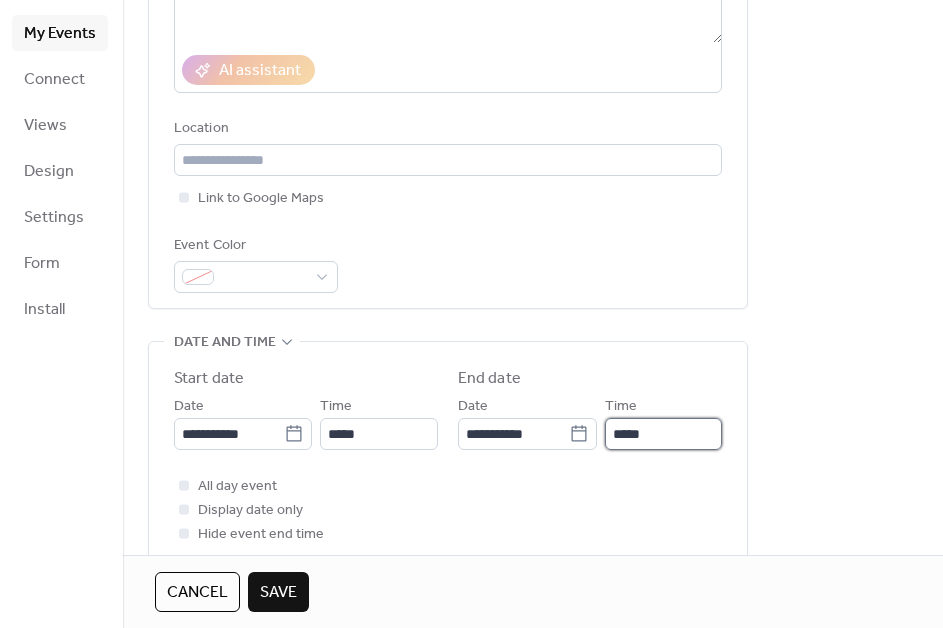 click on "*****" at bounding box center (663, 434) 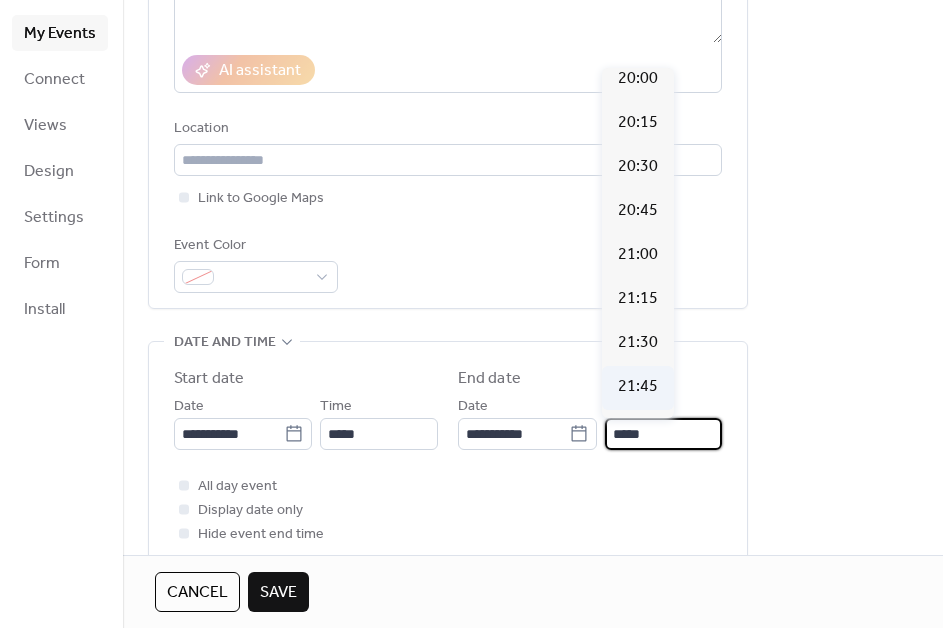 scroll, scrollTop: 246, scrollLeft: 0, axis: vertical 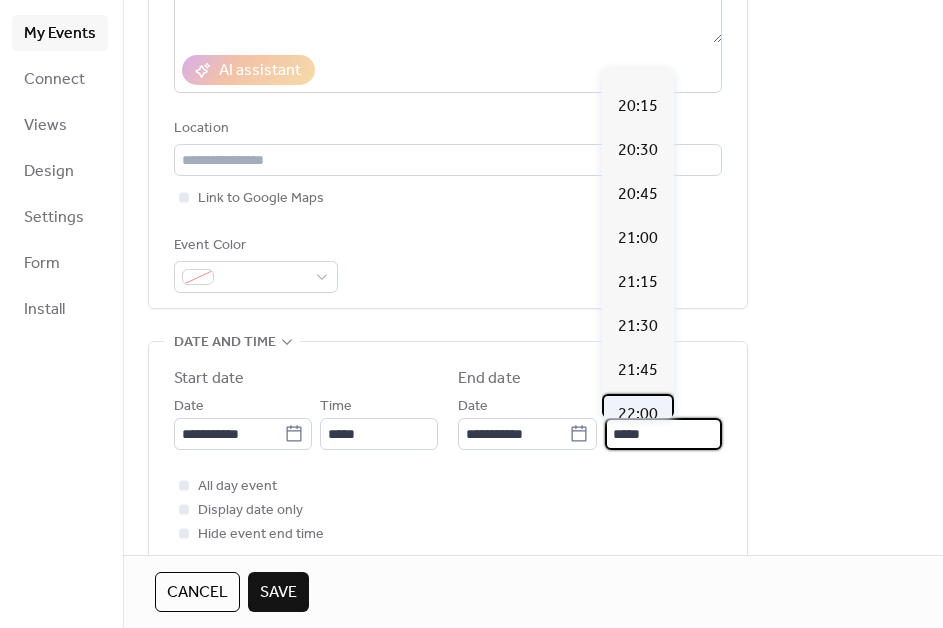 click on "22:00" at bounding box center [638, 415] 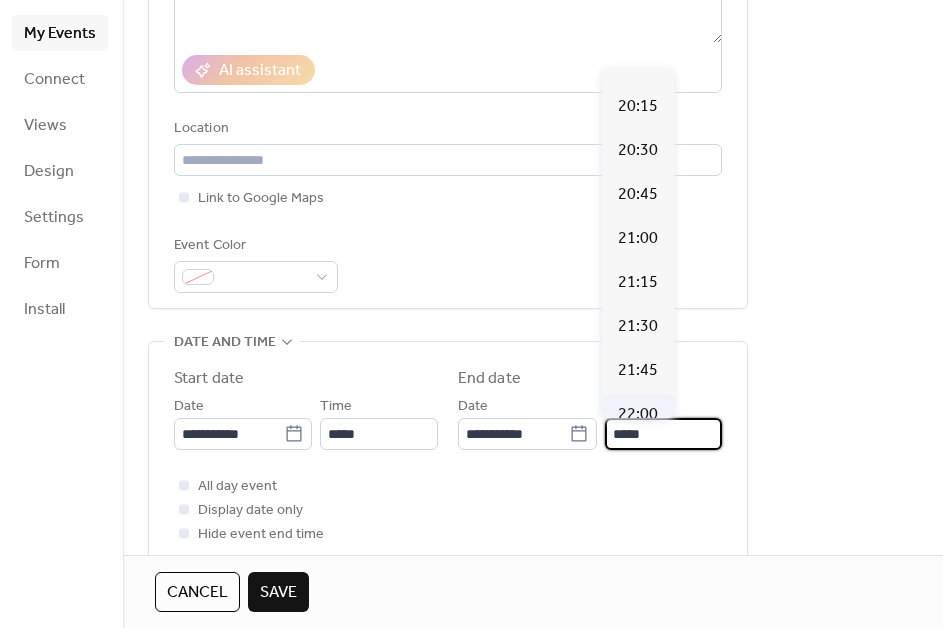 type on "*****" 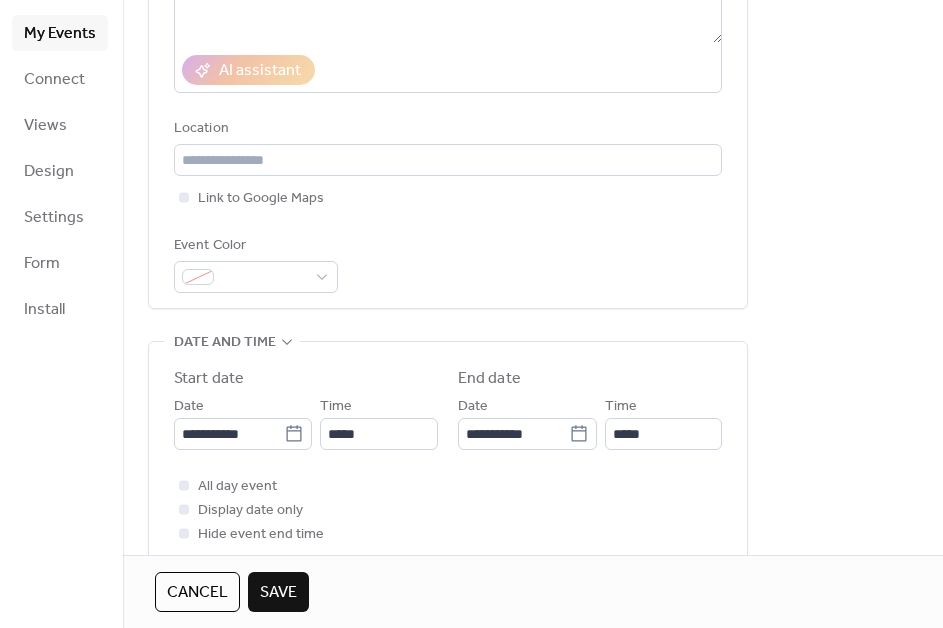 click on "**********" at bounding box center [533, 486] 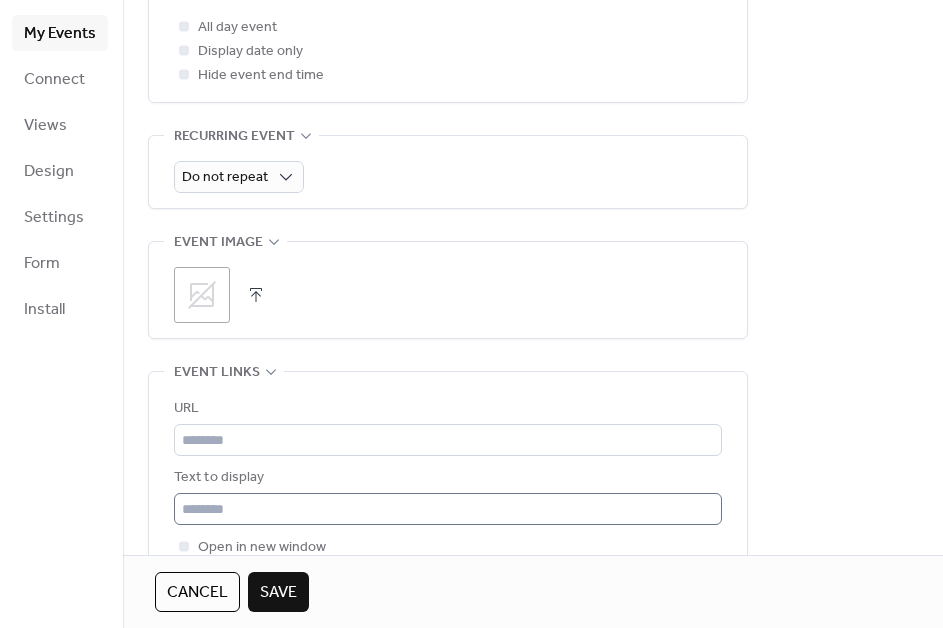 scroll, scrollTop: 803, scrollLeft: 0, axis: vertical 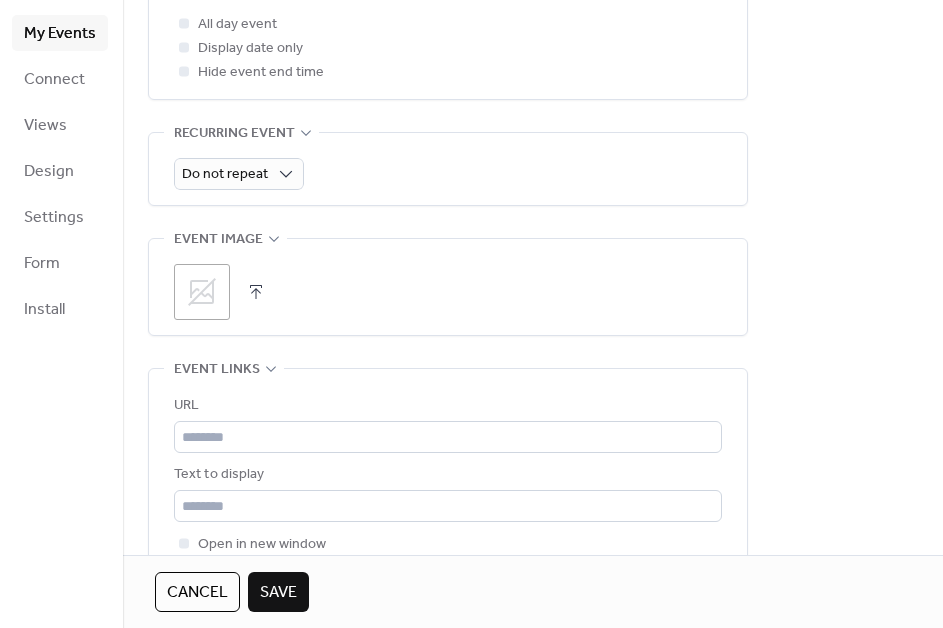 click 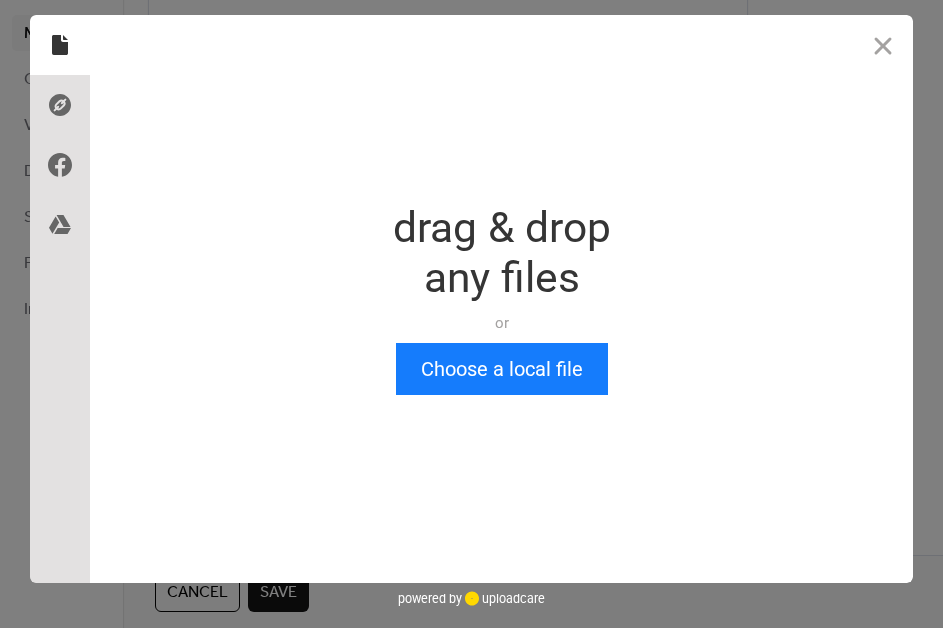 click on "Drop a file here drag & drop any files or Upload files from your computer Choose a local file or choose from" at bounding box center [501, 299] 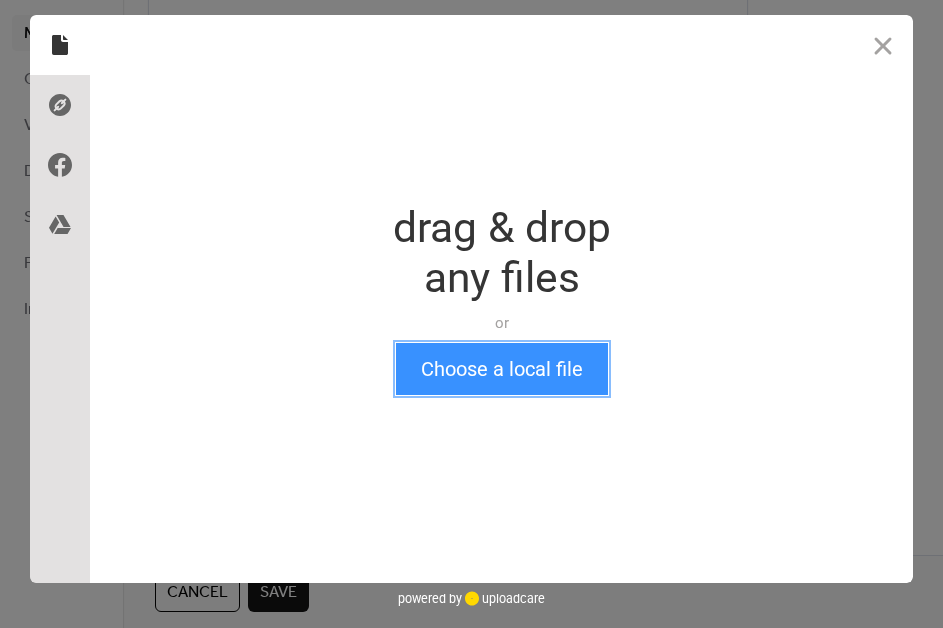 click on "Choose a local file" at bounding box center [502, 369] 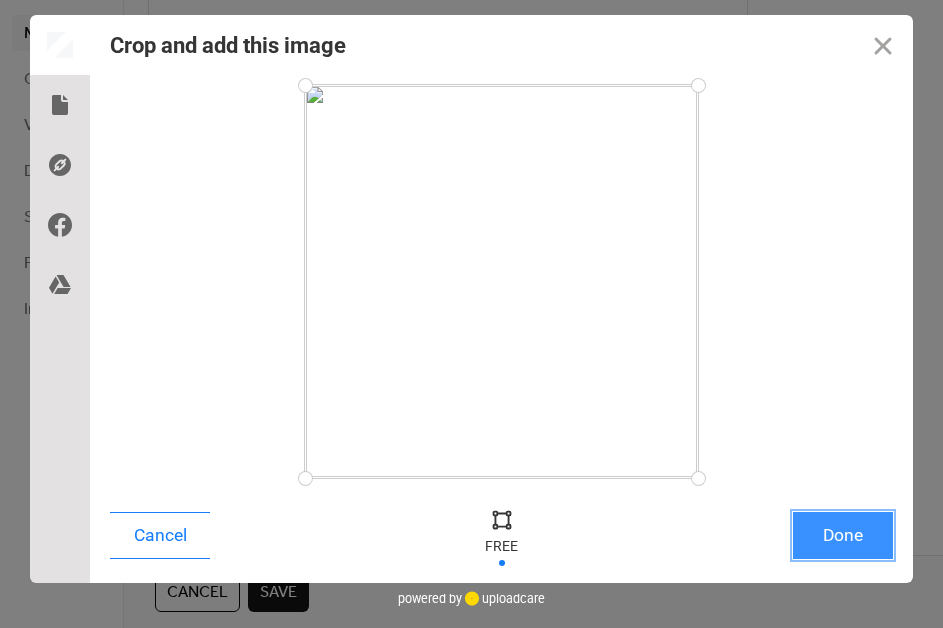 click on "Done" at bounding box center [843, 535] 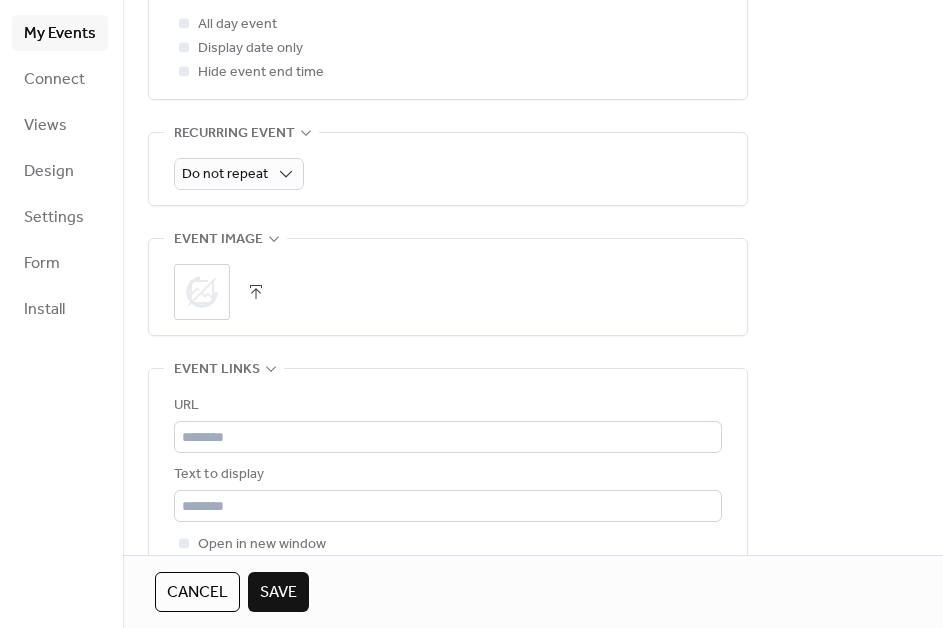 click on "**********" at bounding box center [533, 24] 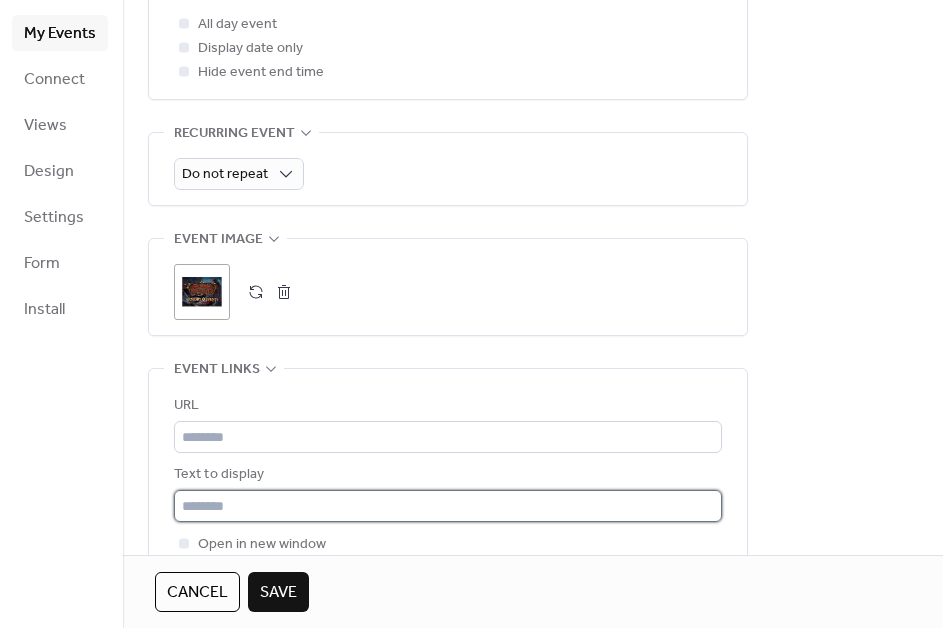 click at bounding box center (448, 506) 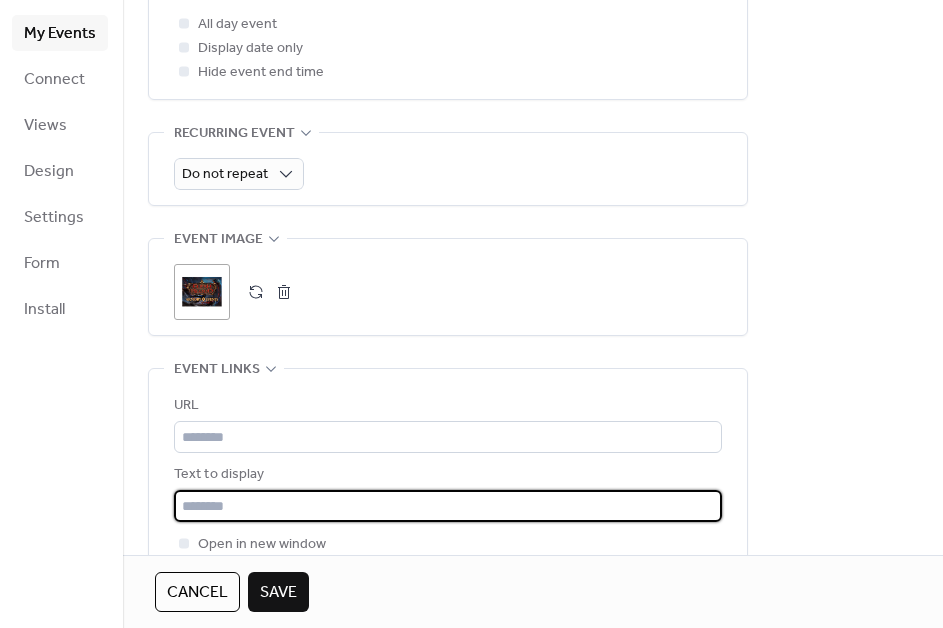 paste on "**********" 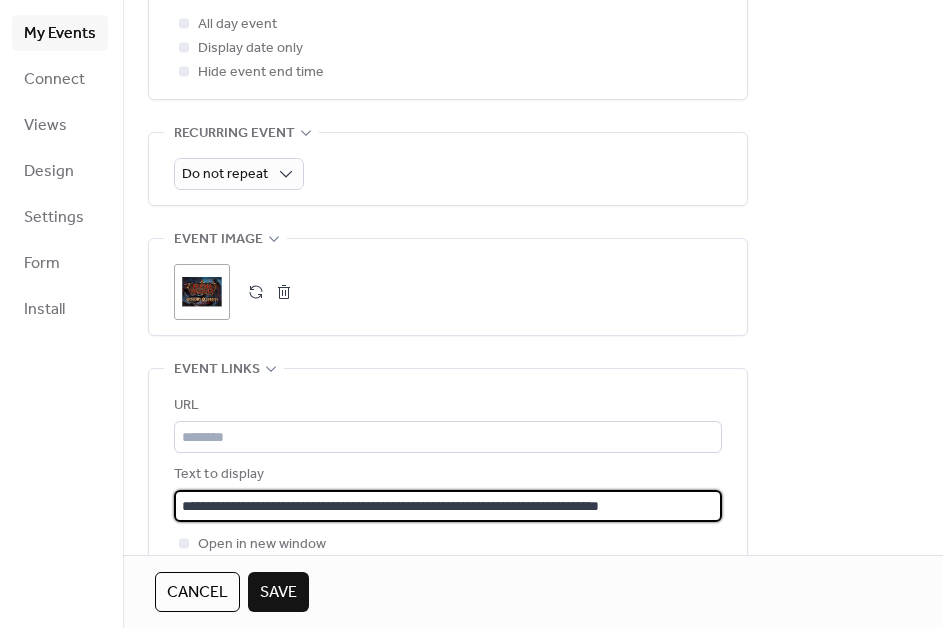 type on "**********" 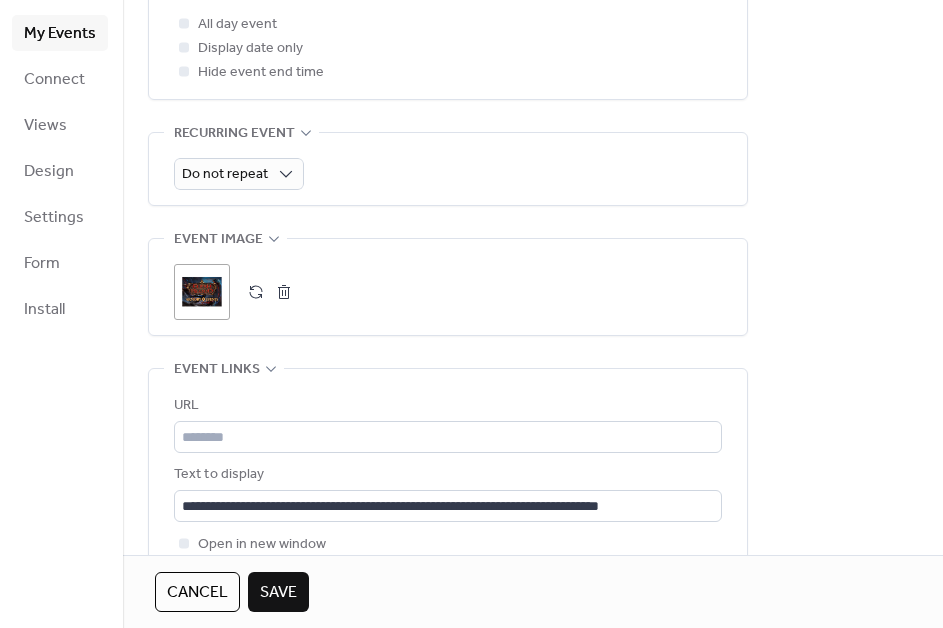 click on "**********" at bounding box center [533, 24] 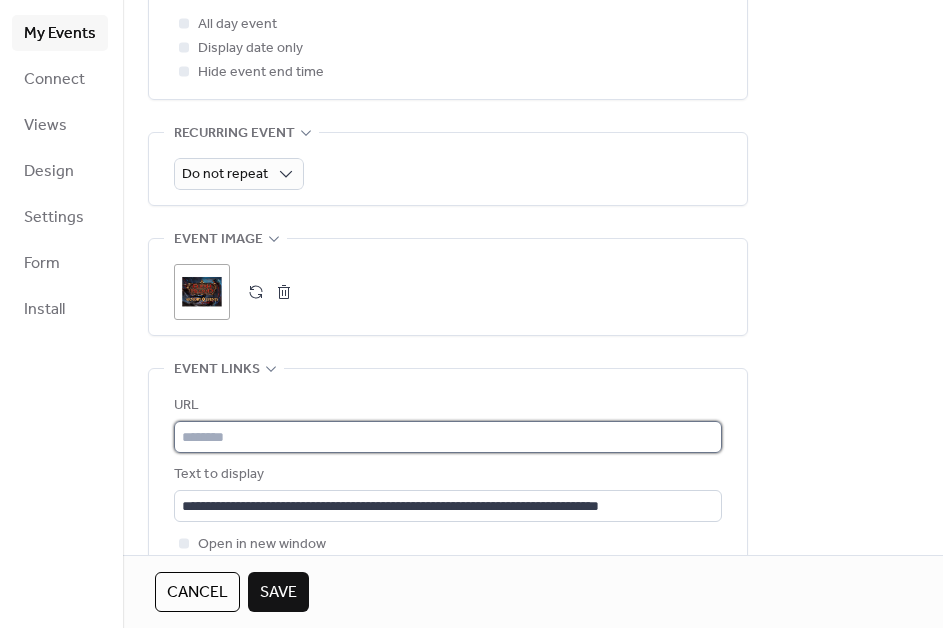 click at bounding box center [448, 437] 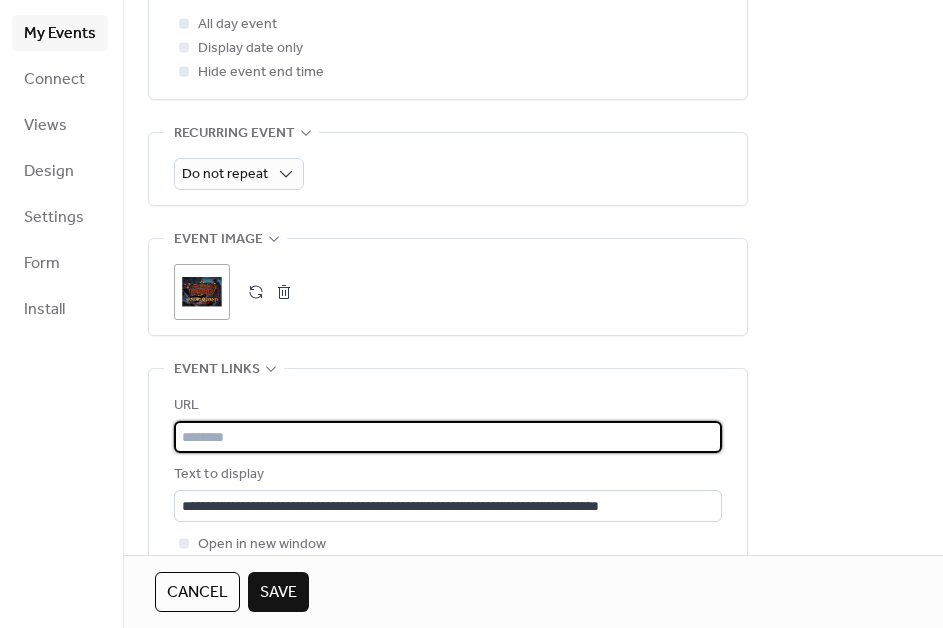 paste on "**********" 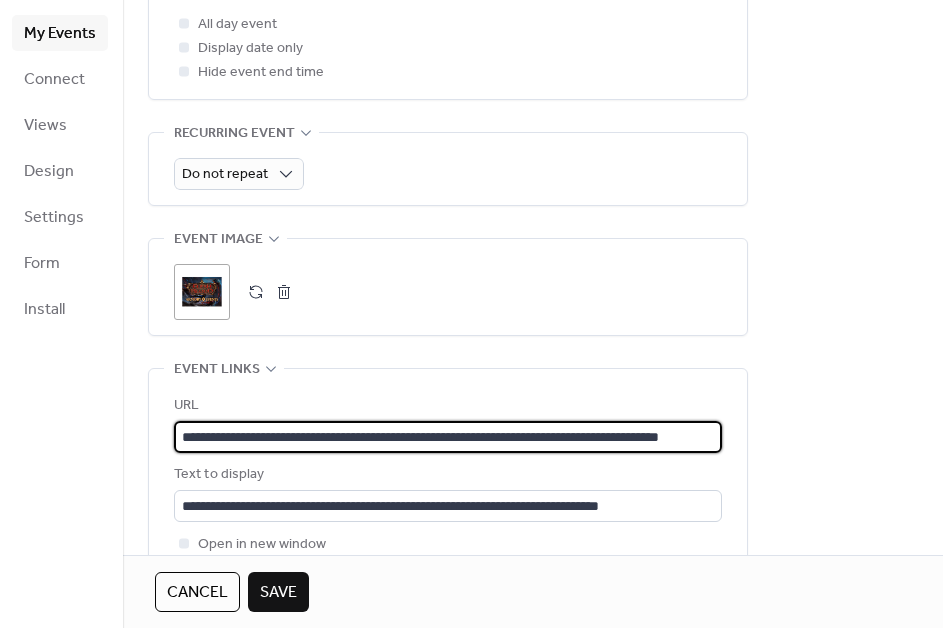 scroll, scrollTop: 0, scrollLeft: 80, axis: horizontal 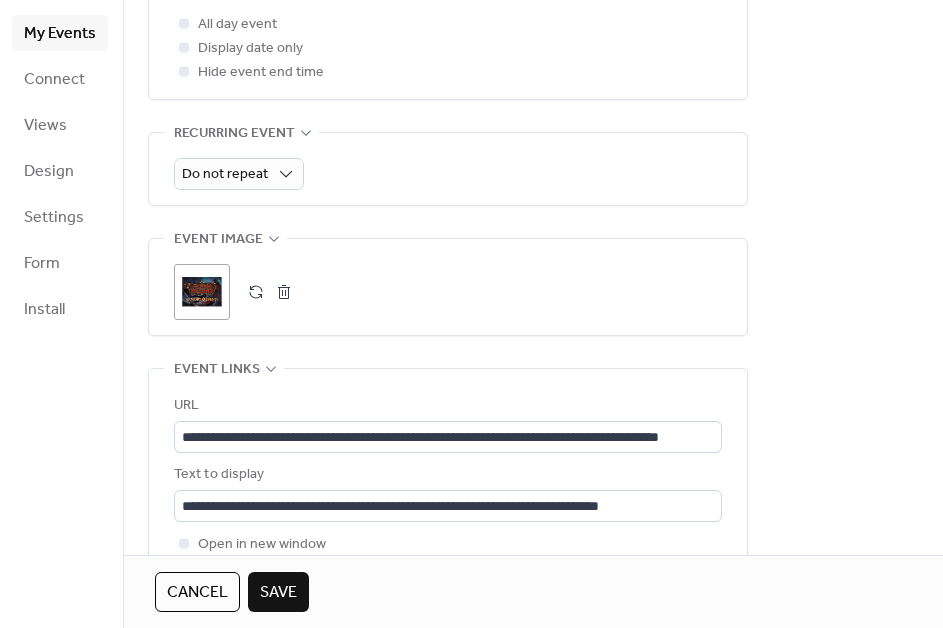 click on "**********" at bounding box center (533, 24) 